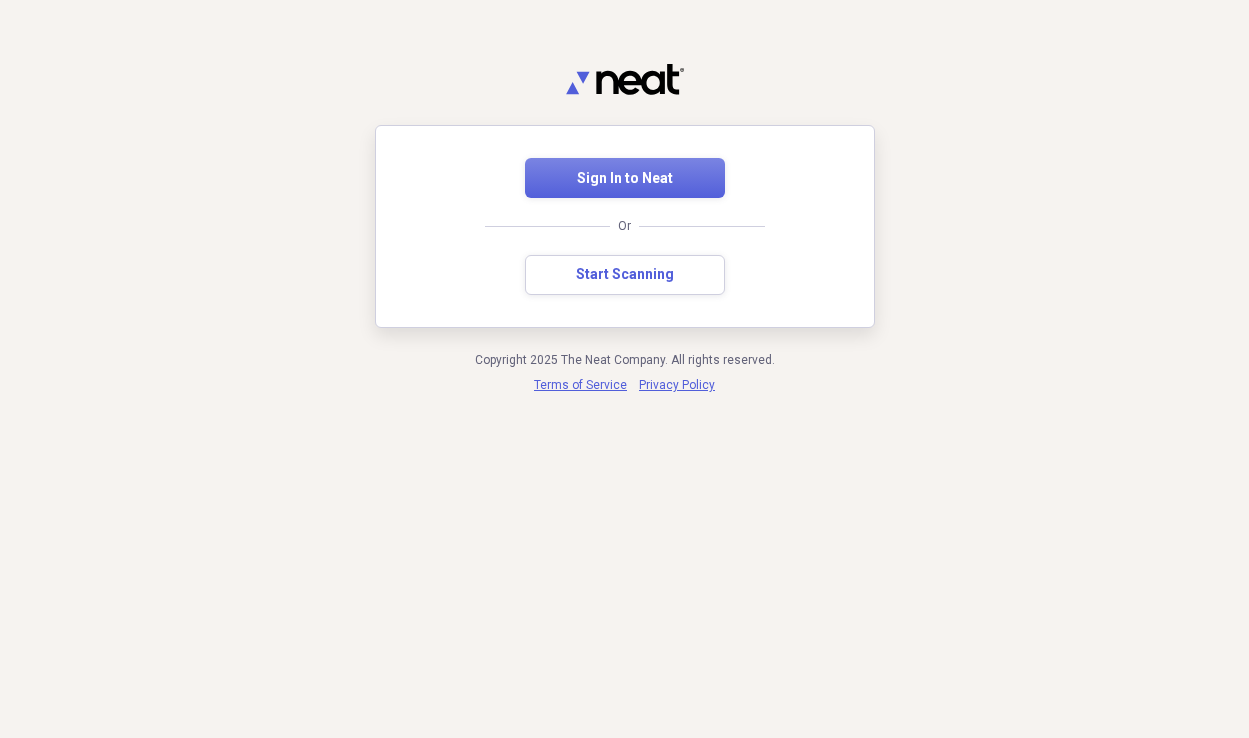 scroll, scrollTop: 0, scrollLeft: 0, axis: both 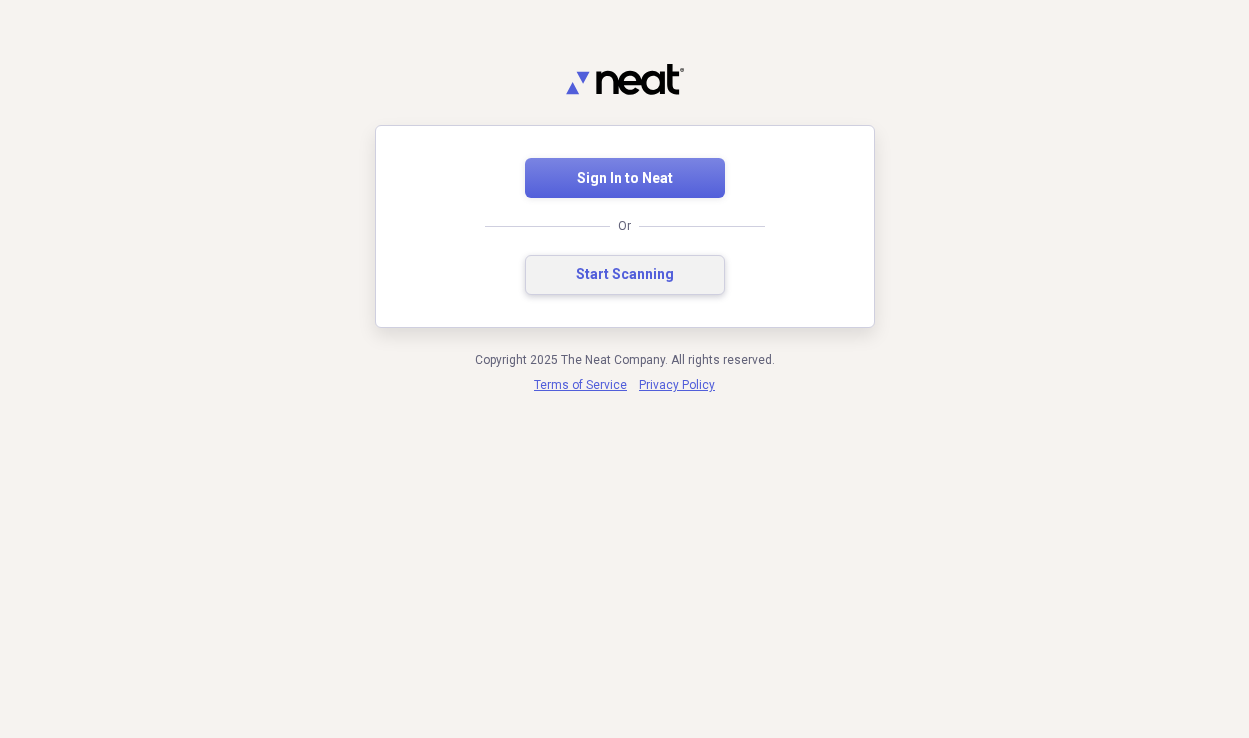 click on "Start Scanning" at bounding box center [625, 275] 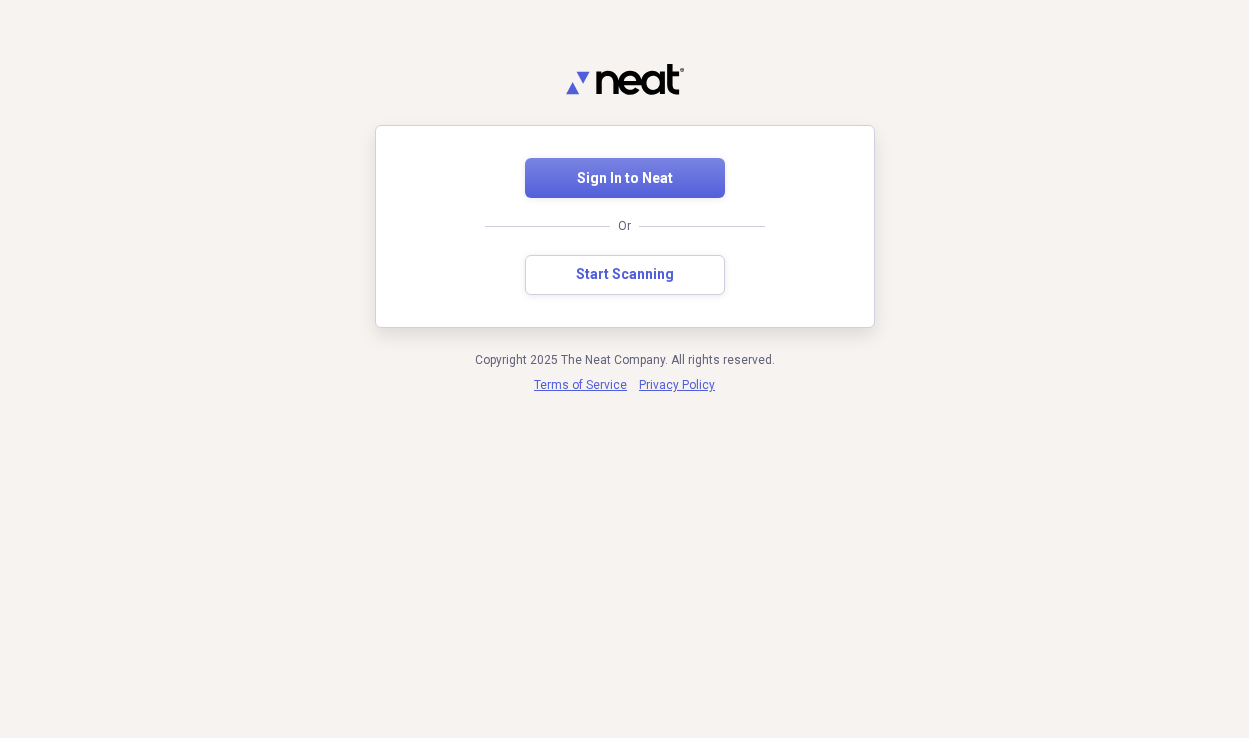 scroll, scrollTop: 0, scrollLeft: 0, axis: both 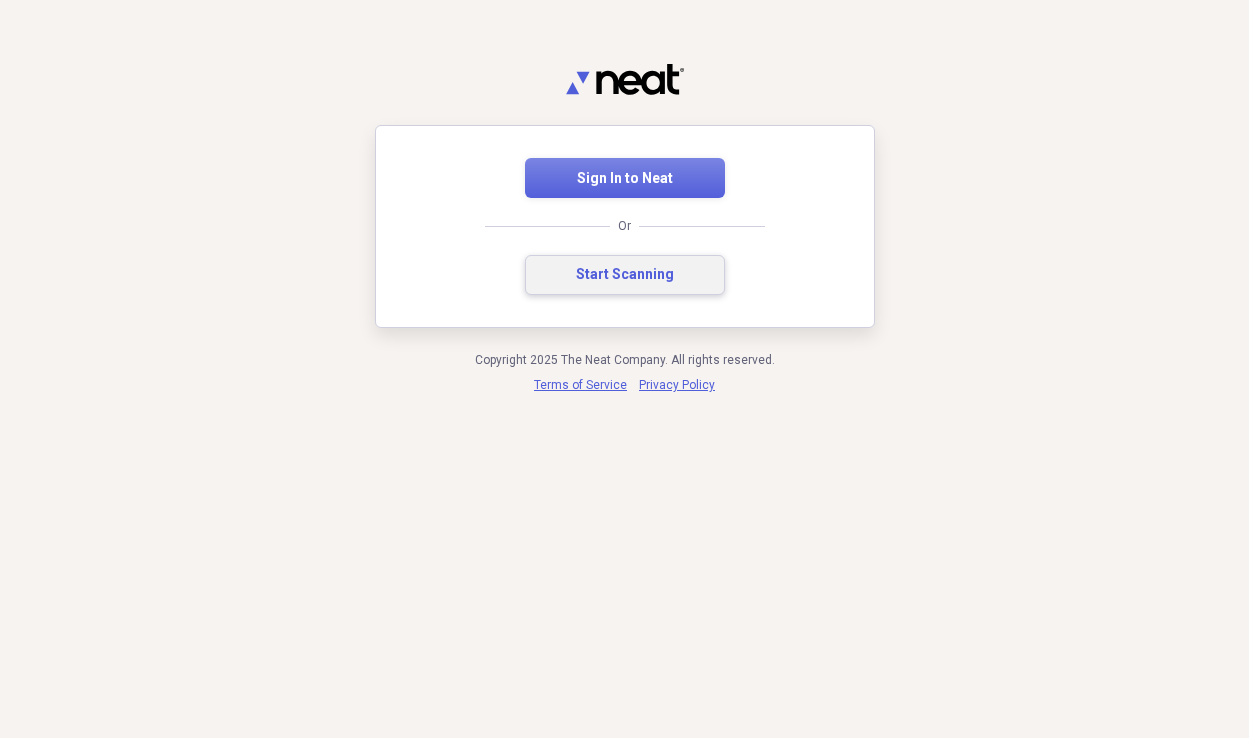 click on "Start Scanning" at bounding box center (625, 275) 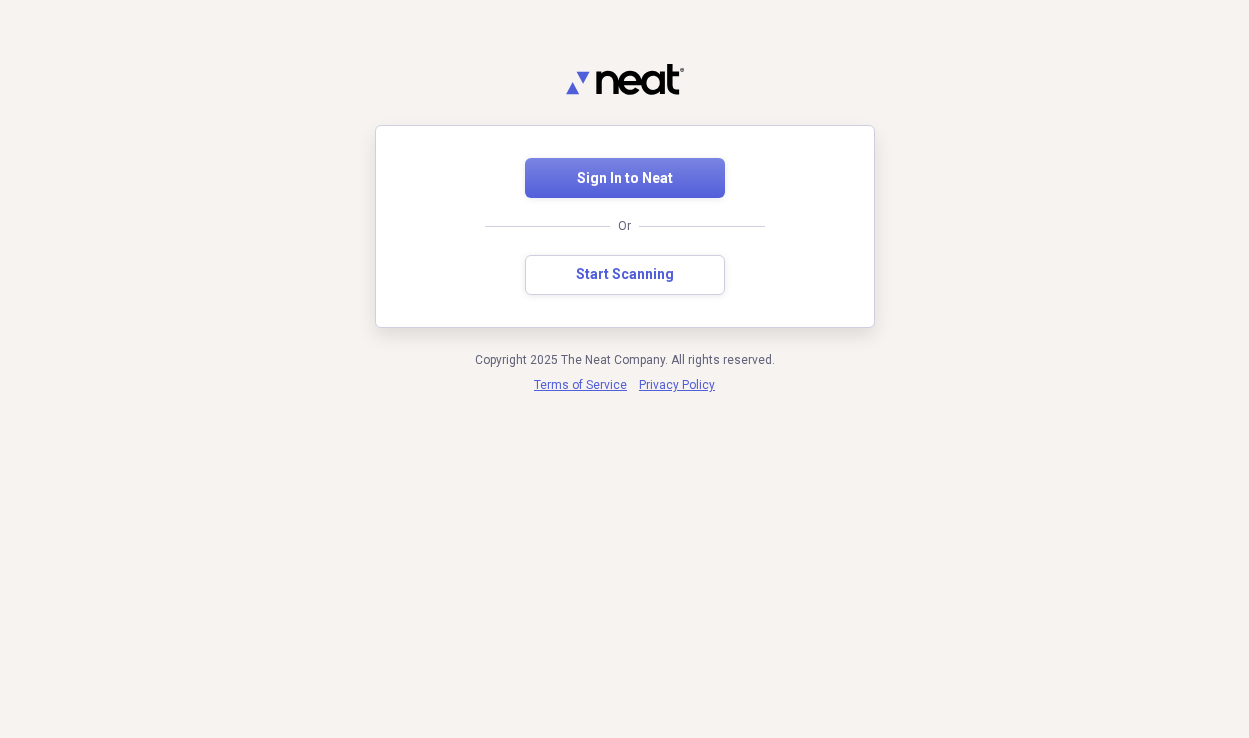scroll, scrollTop: 0, scrollLeft: 0, axis: both 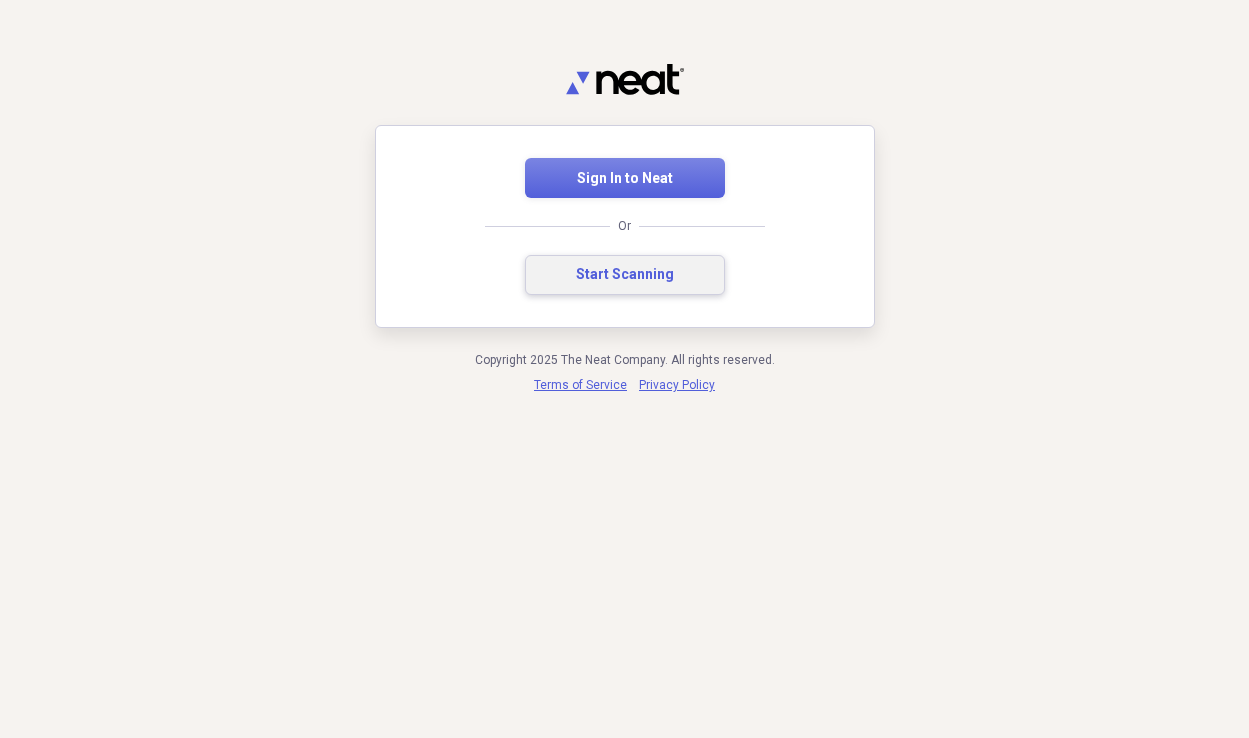 click on "Start Scanning" at bounding box center [625, 275] 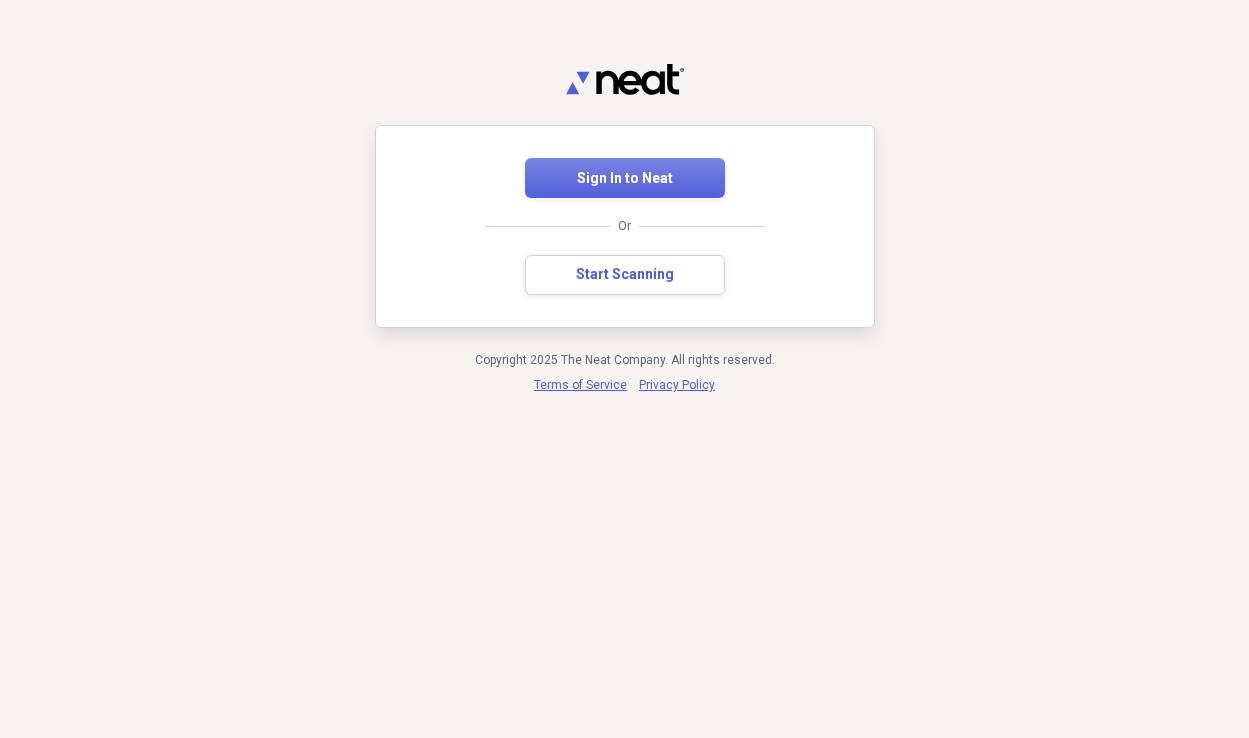 scroll, scrollTop: 0, scrollLeft: 0, axis: both 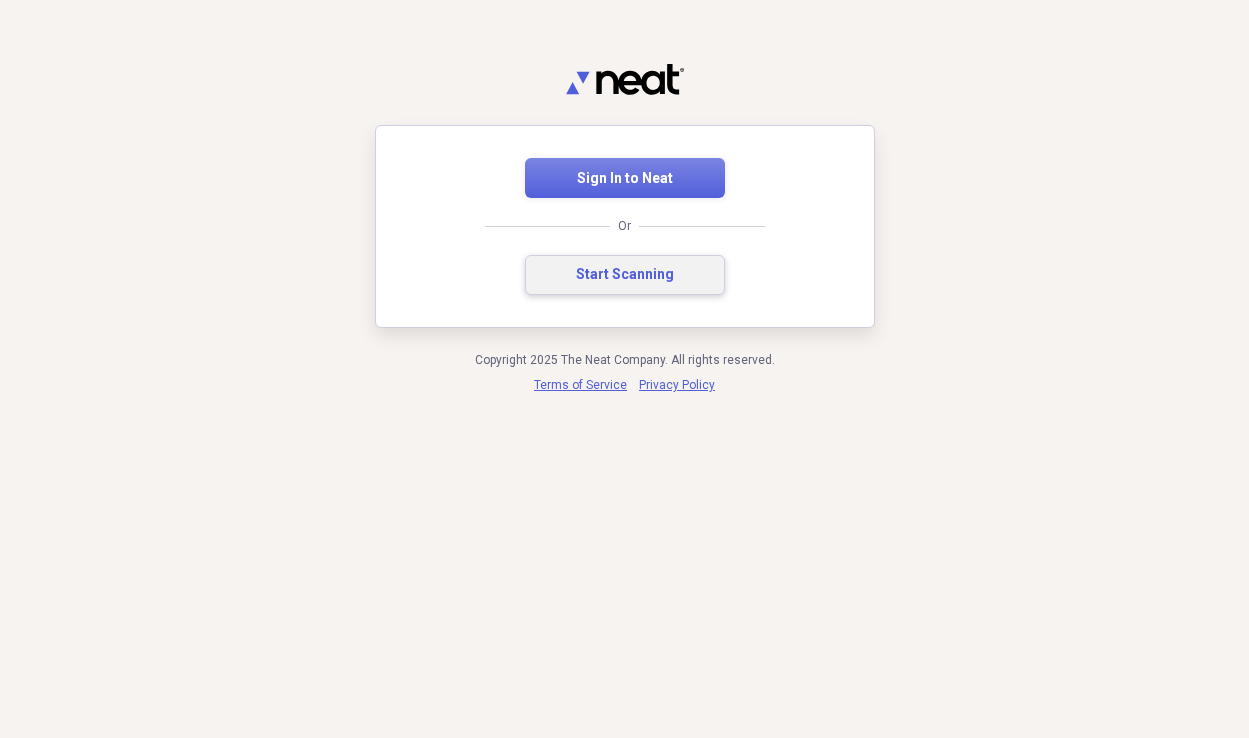 click on "Start Scanning" at bounding box center (625, 275) 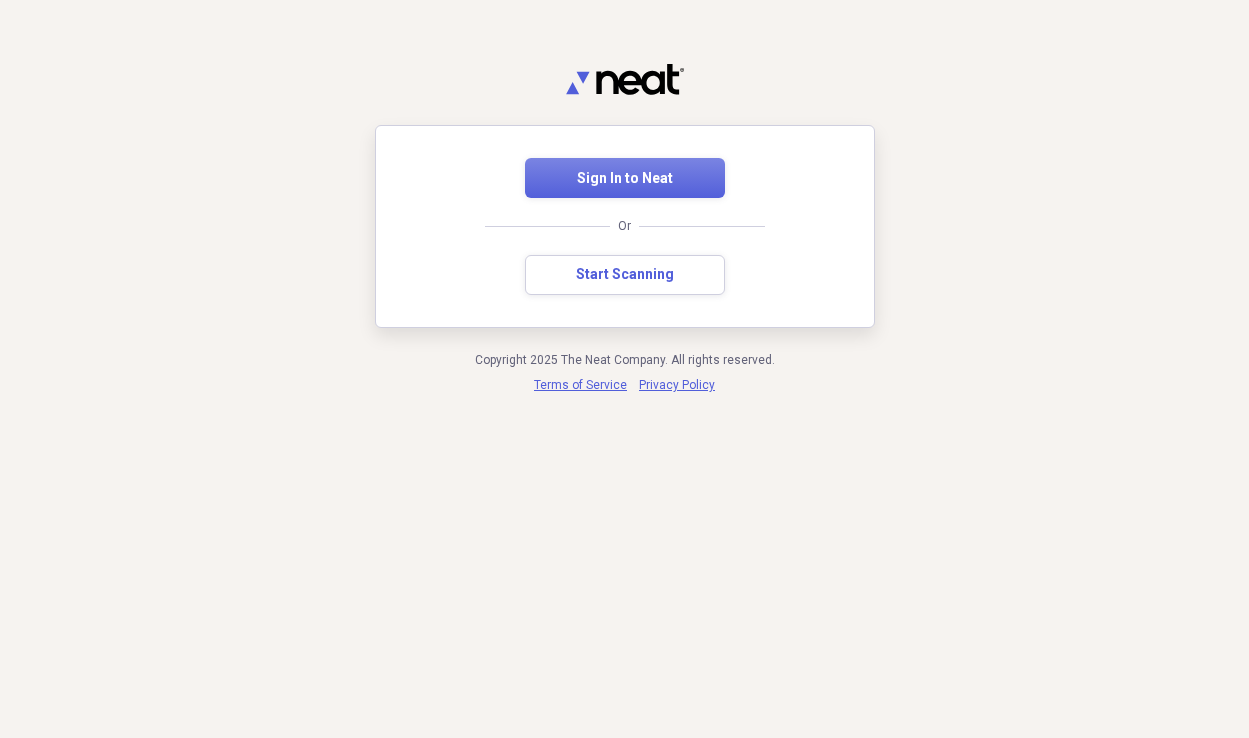 scroll, scrollTop: 0, scrollLeft: 0, axis: both 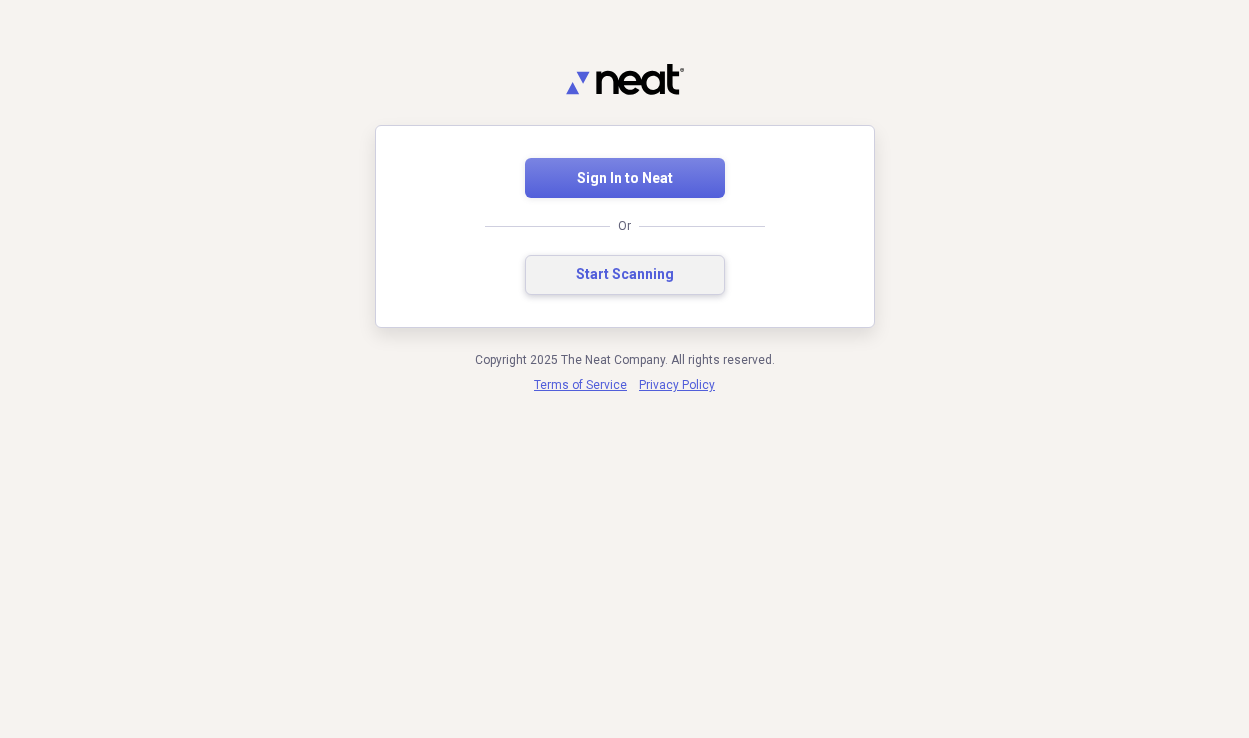 click on "Start Scanning" at bounding box center [625, 275] 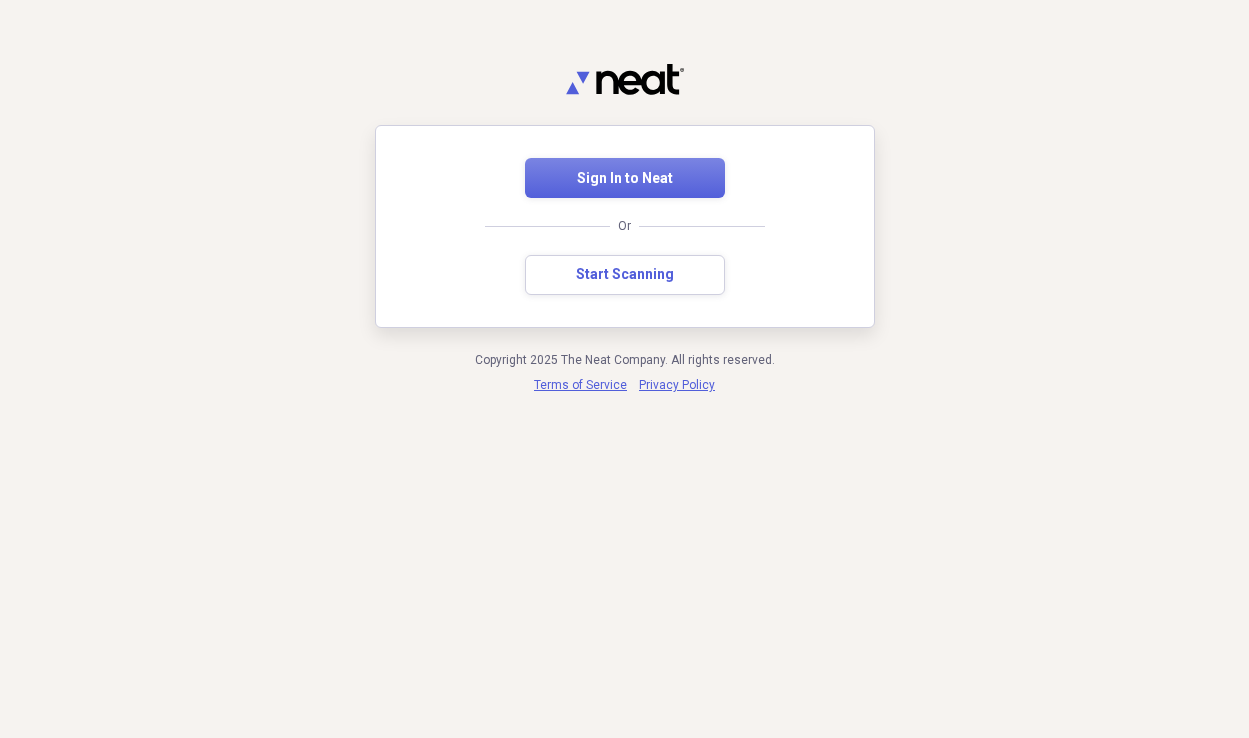 scroll, scrollTop: 0, scrollLeft: 0, axis: both 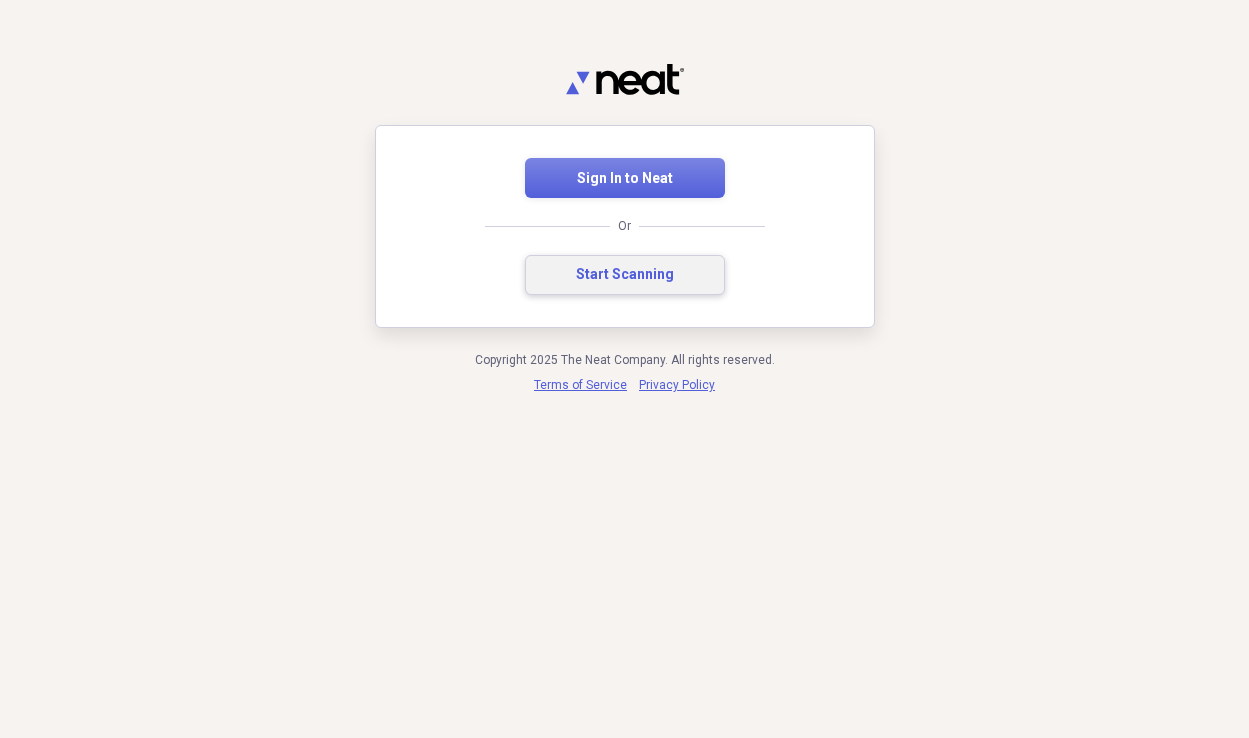 click on "Start Scanning" at bounding box center [625, 275] 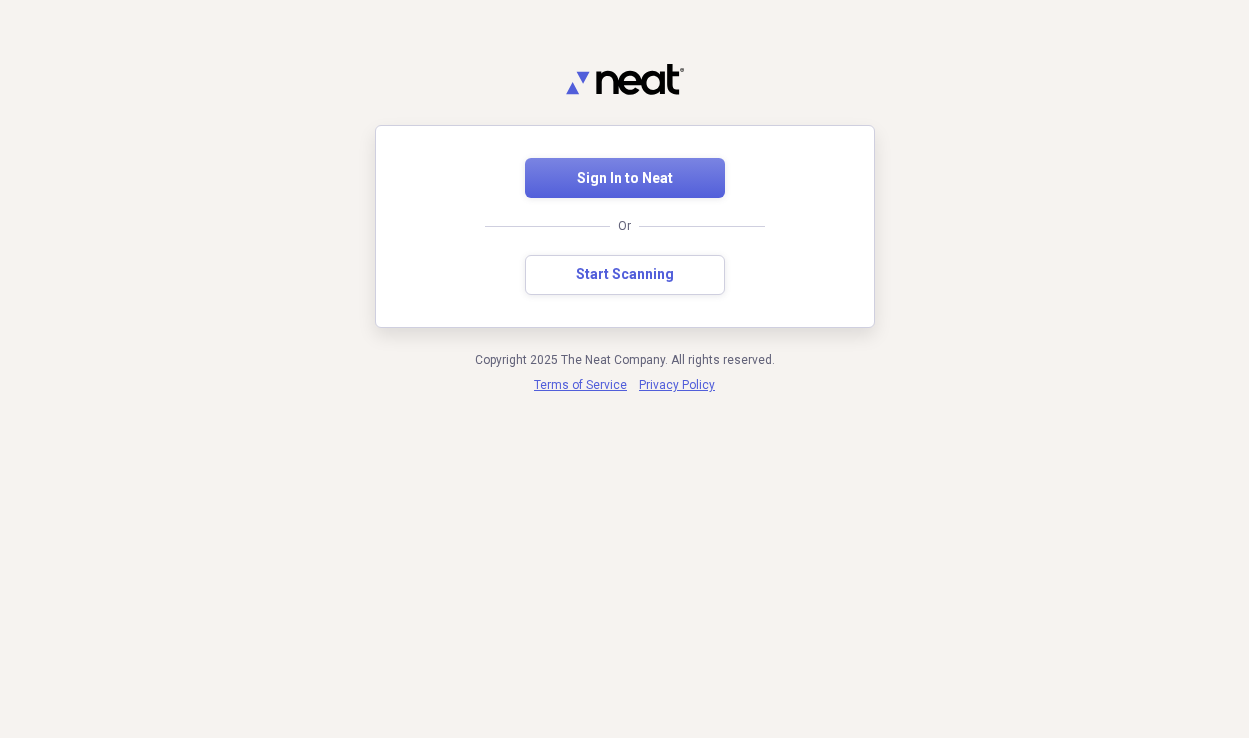 scroll, scrollTop: 0, scrollLeft: 0, axis: both 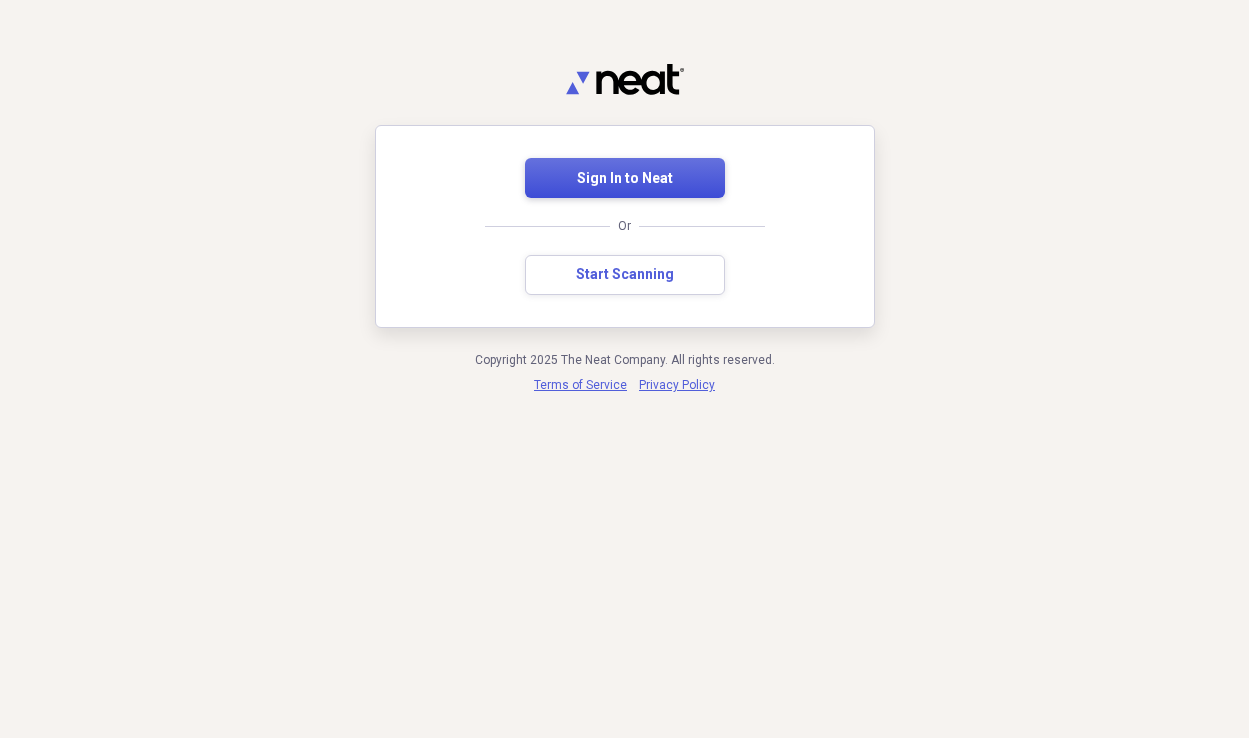 click on "Sign In to Neat" at bounding box center (625, 179) 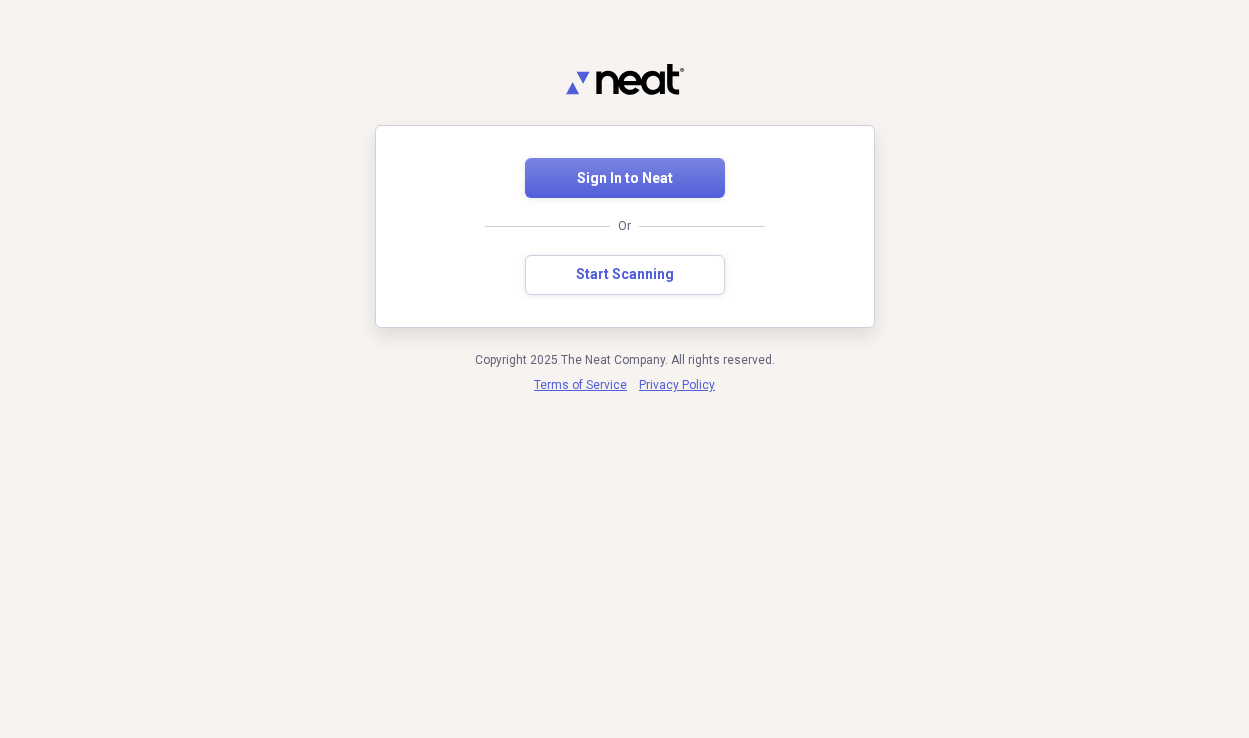scroll, scrollTop: 0, scrollLeft: 0, axis: both 